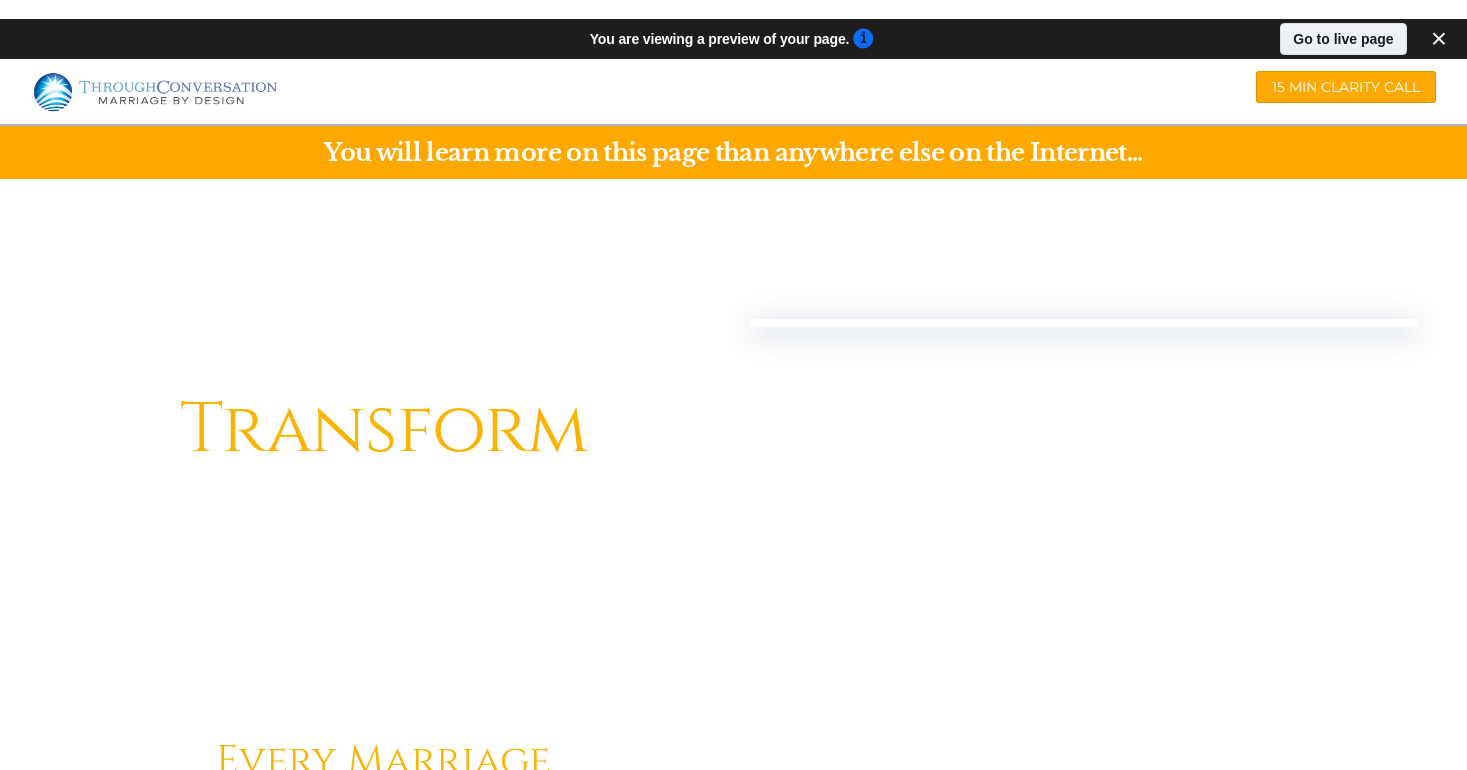 scroll, scrollTop: 0, scrollLeft: 0, axis: both 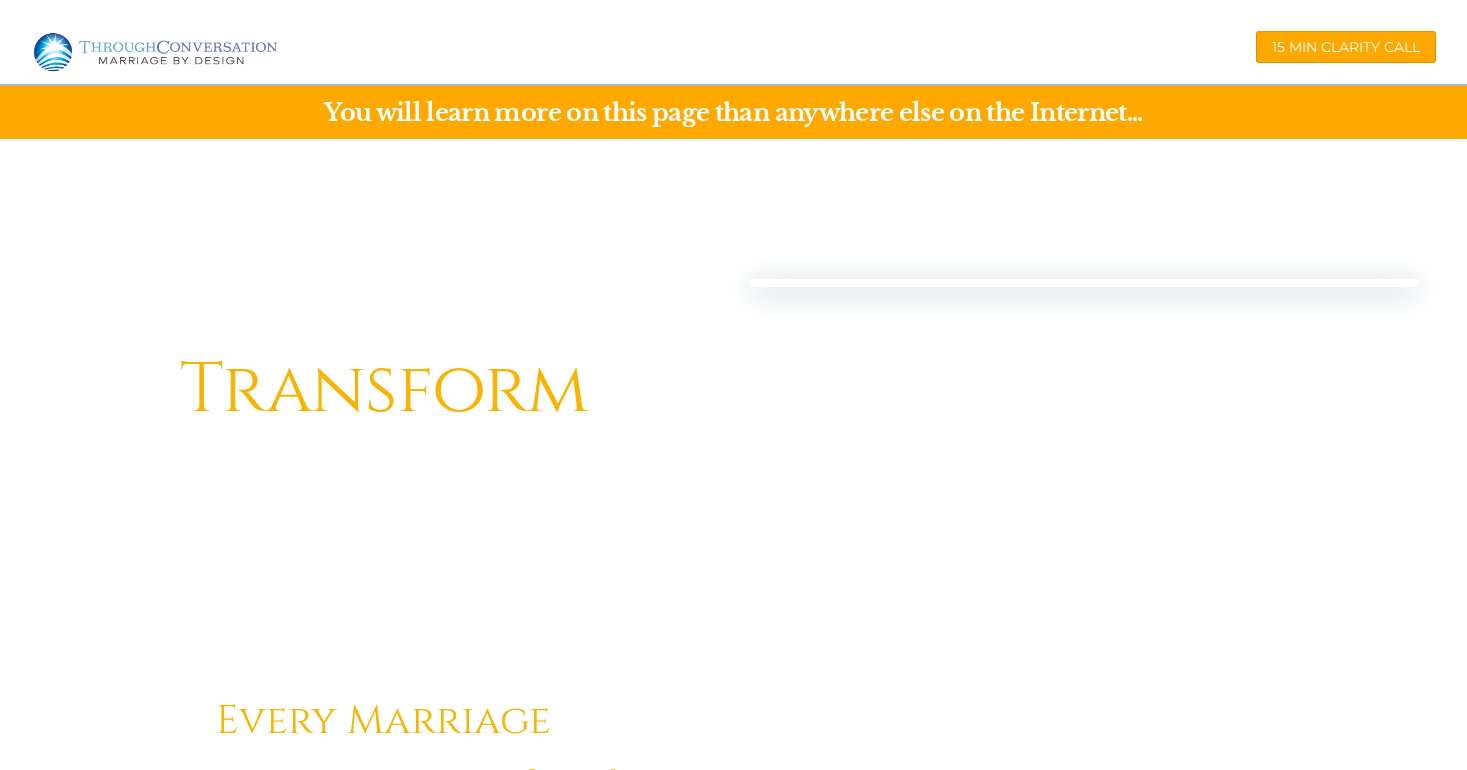 click on "15 MIN CLARITY CALL" at bounding box center (1212, 42) 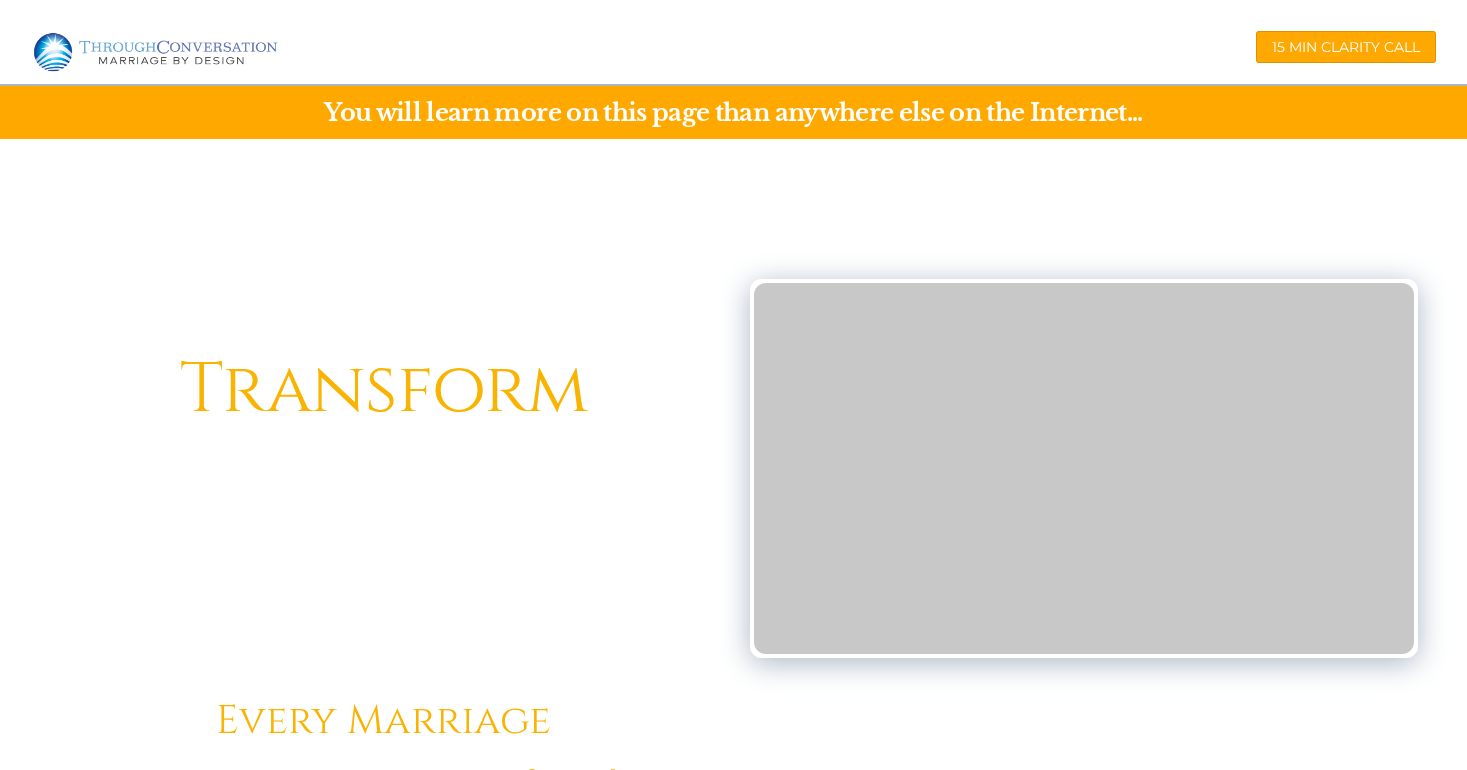 scroll, scrollTop: 0, scrollLeft: 0, axis: both 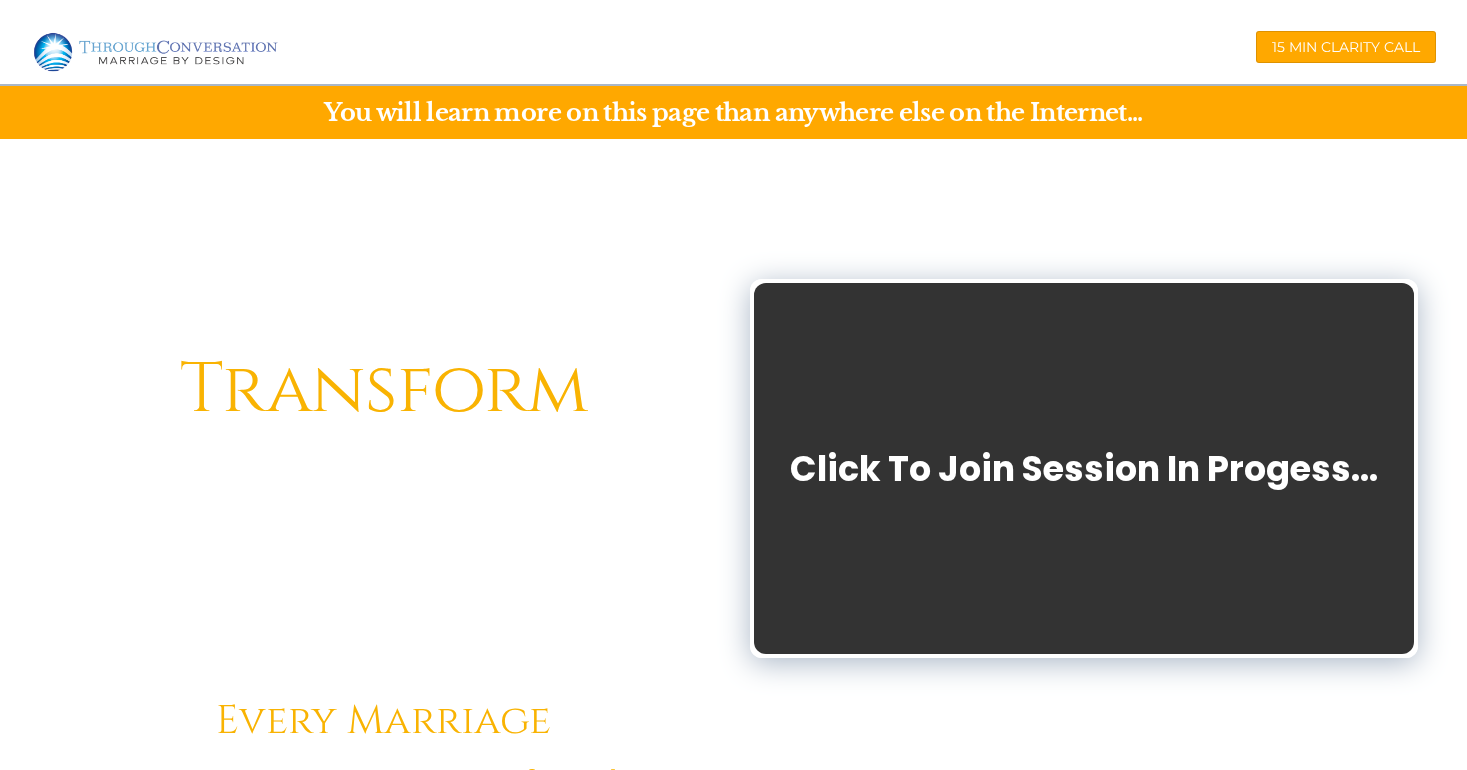 click on "Click To Join Session In Progess..." at bounding box center [1084, 468] 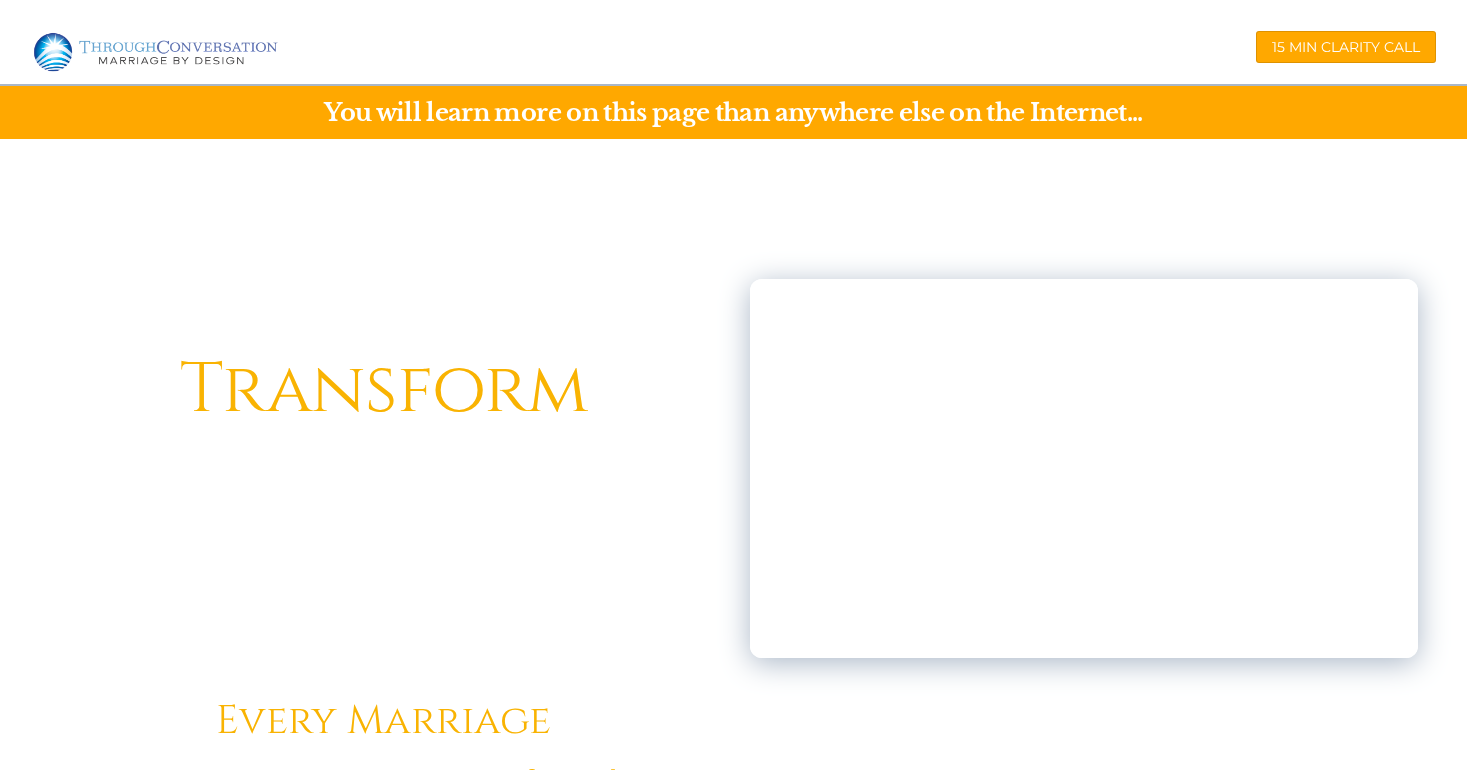 click at bounding box center [1084, 468] 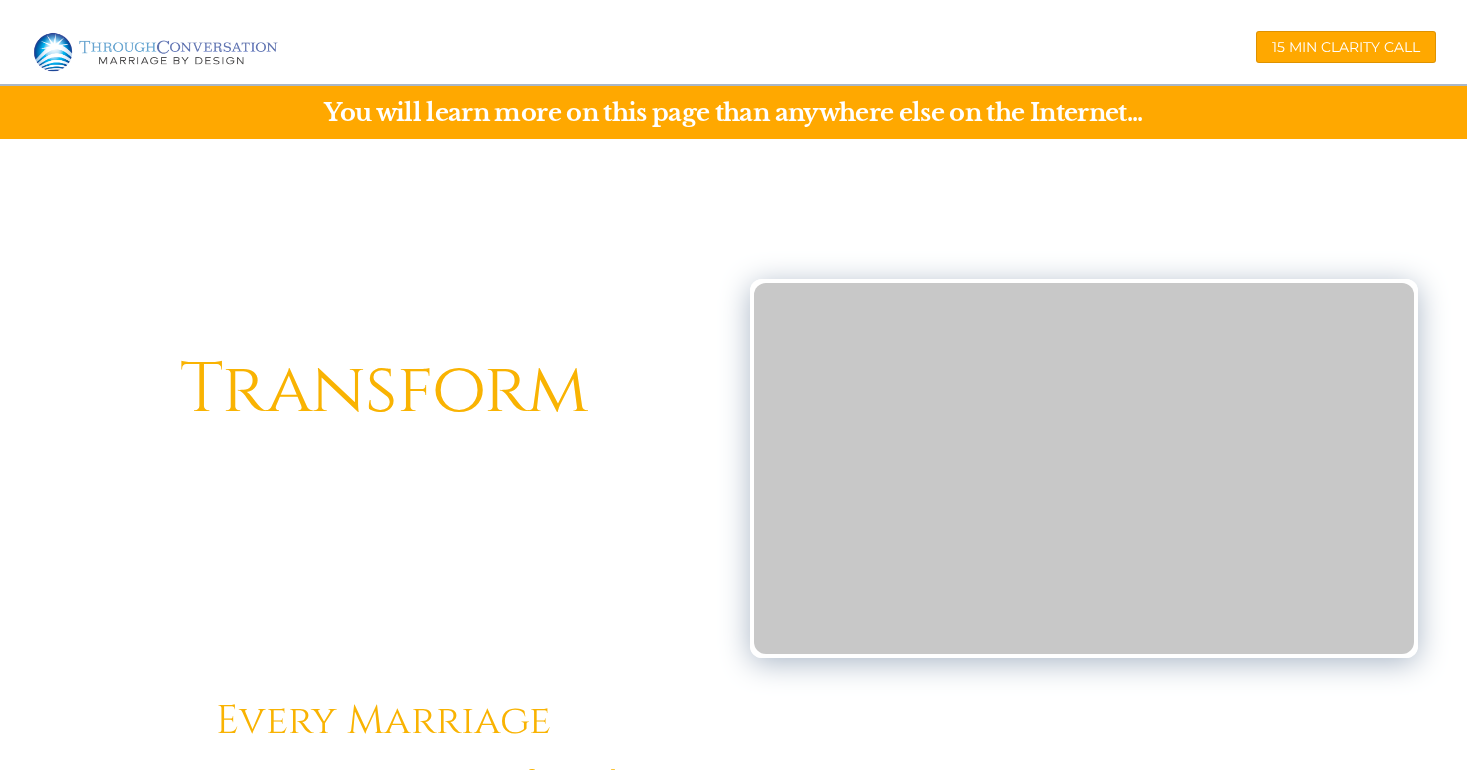 scroll, scrollTop: 0, scrollLeft: 0, axis: both 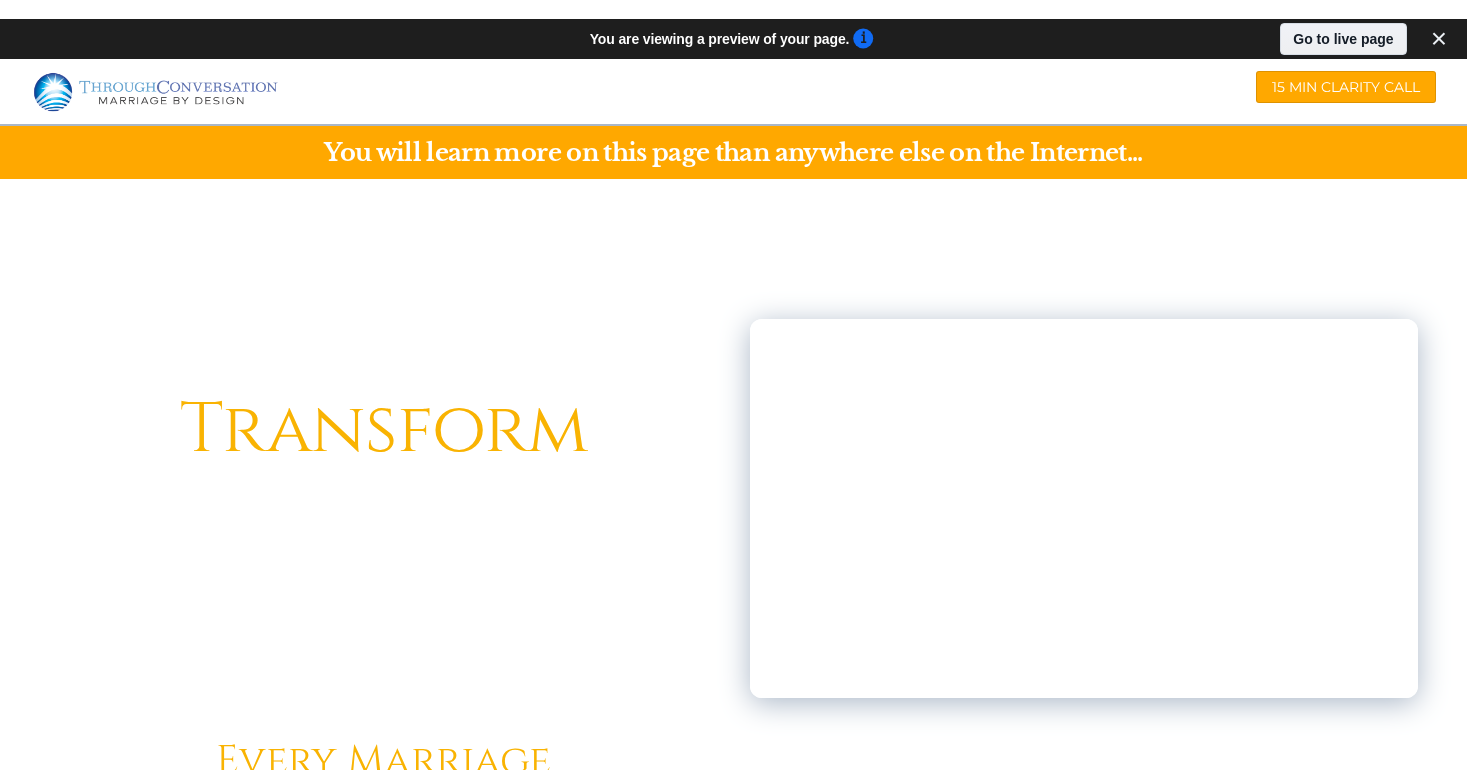 click on "Go to live page" at bounding box center (1343, 39) 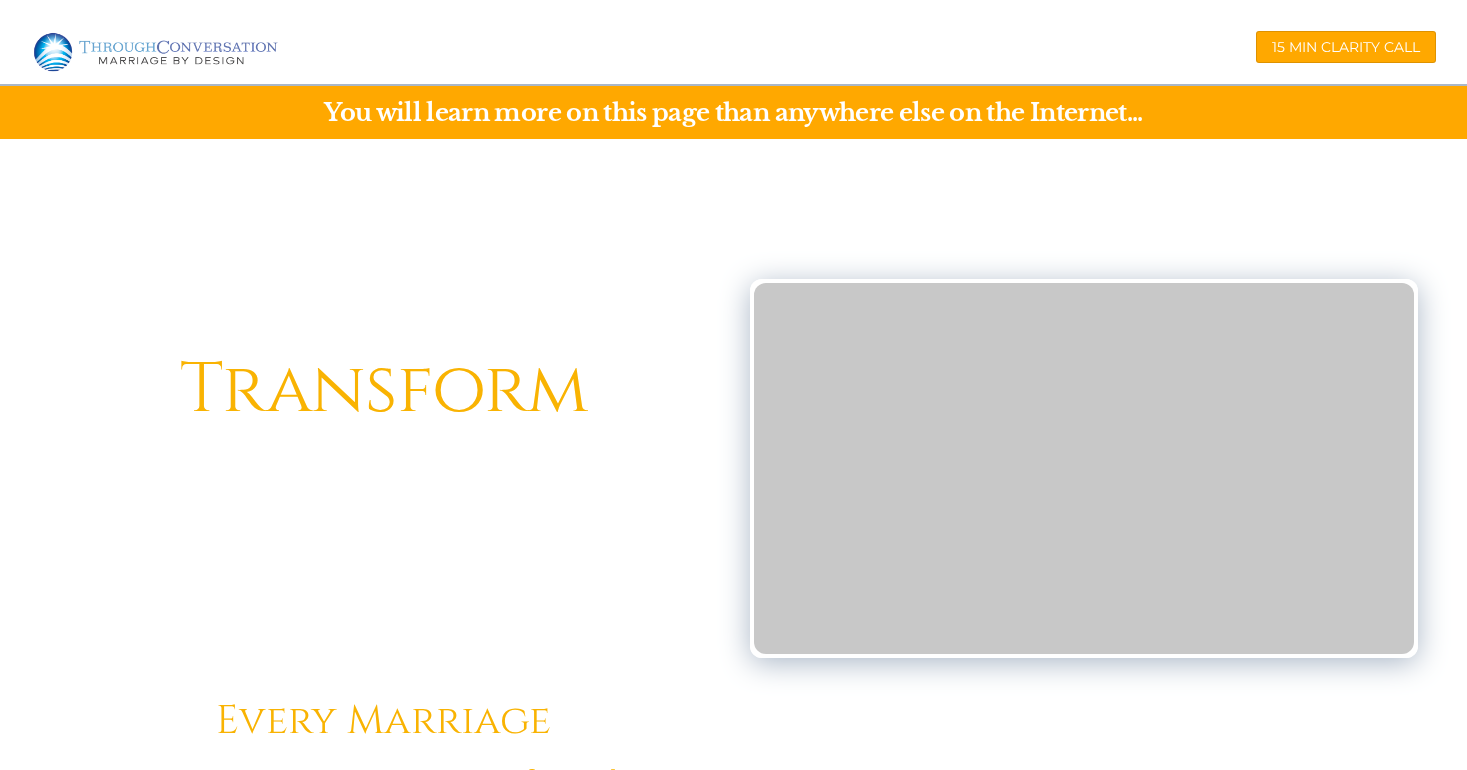 scroll, scrollTop: 0, scrollLeft: 0, axis: both 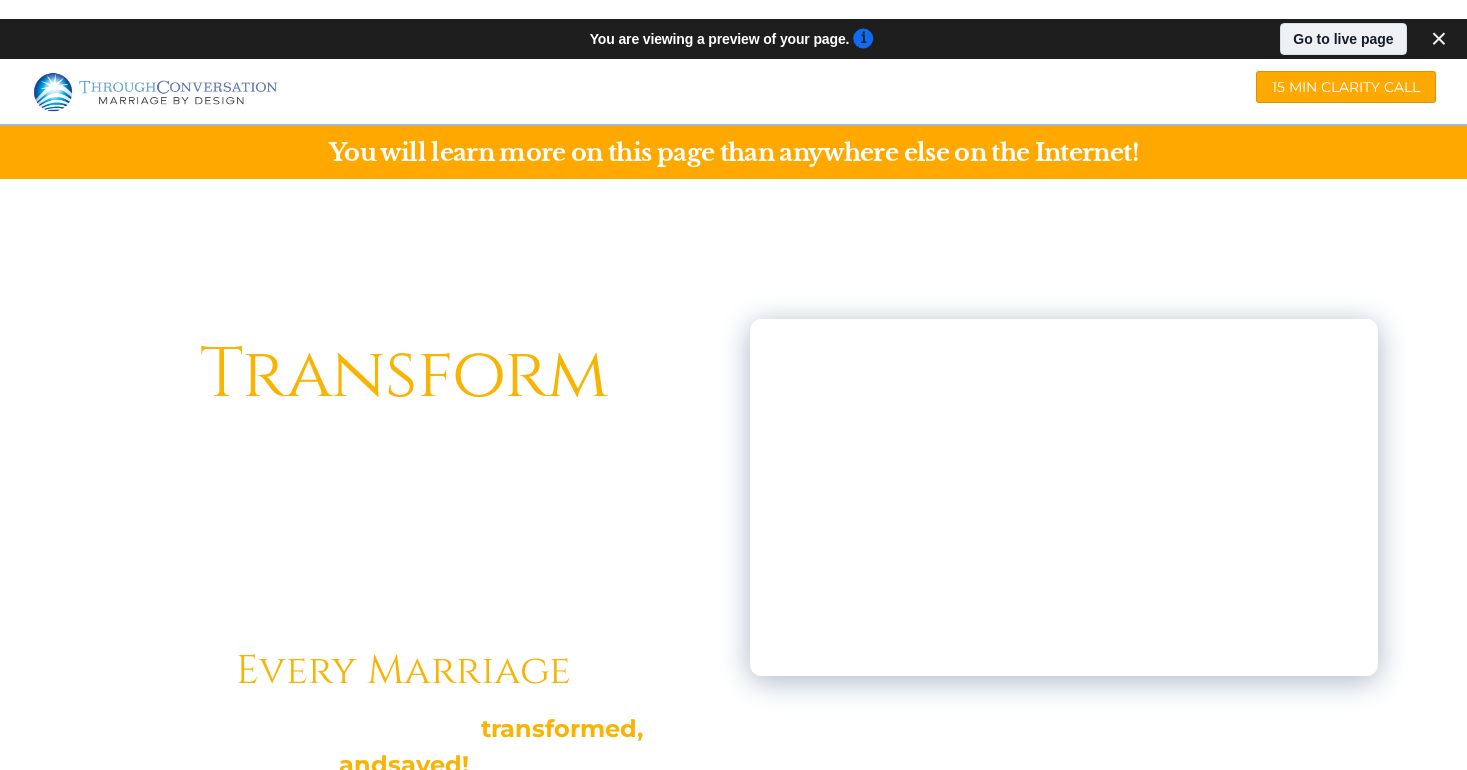 click on "Go to live page" at bounding box center (1343, 39) 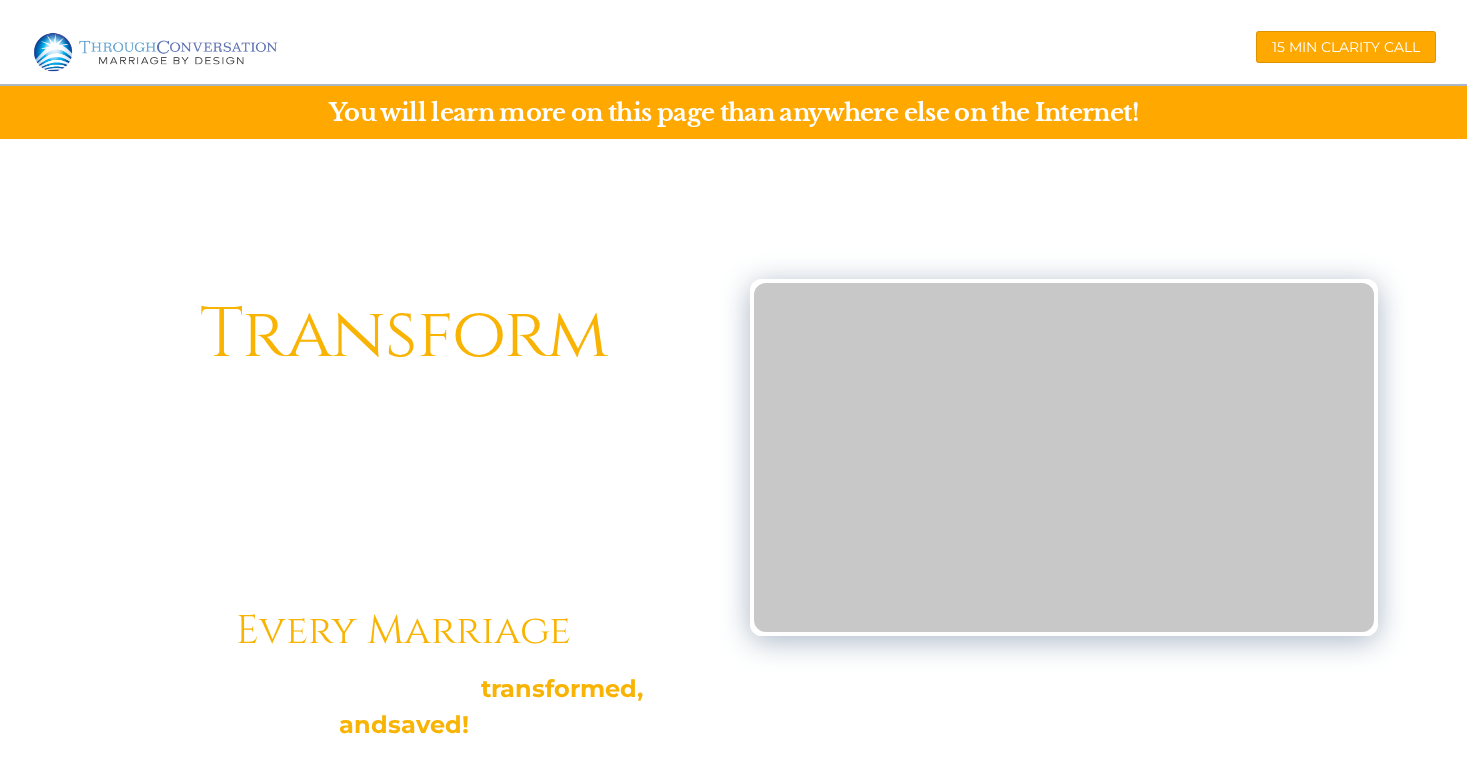 scroll, scrollTop: 0, scrollLeft: 0, axis: both 